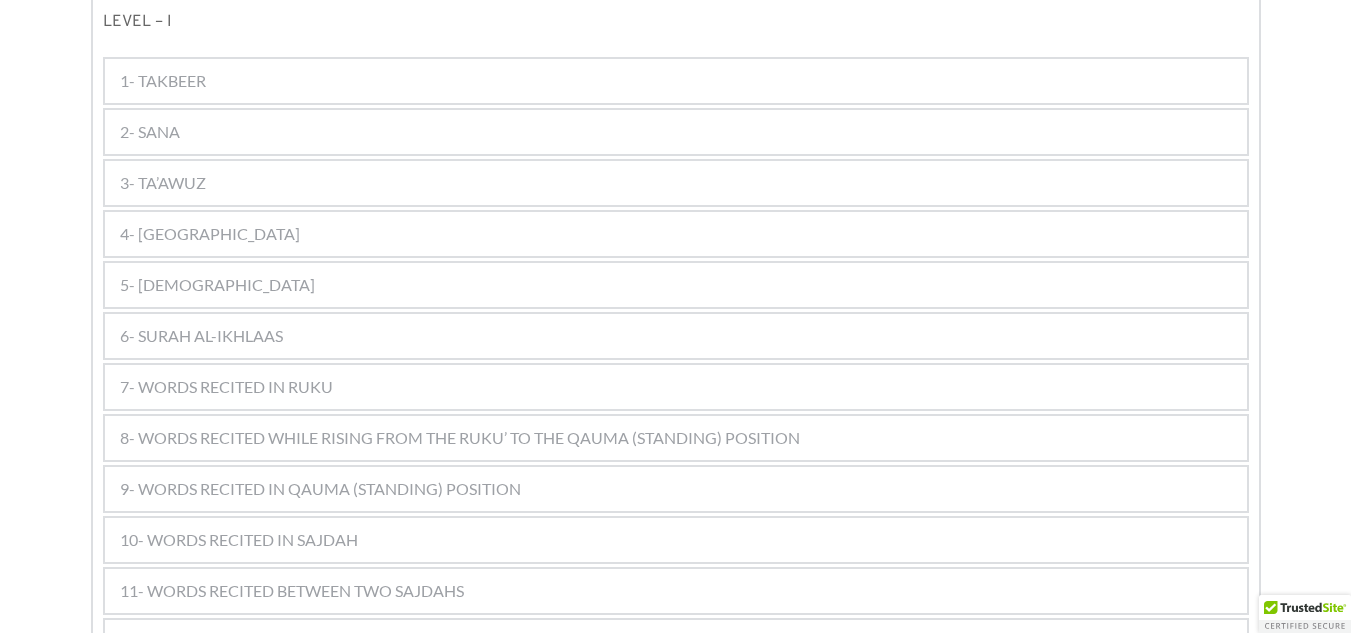 scroll, scrollTop: 1167, scrollLeft: 0, axis: vertical 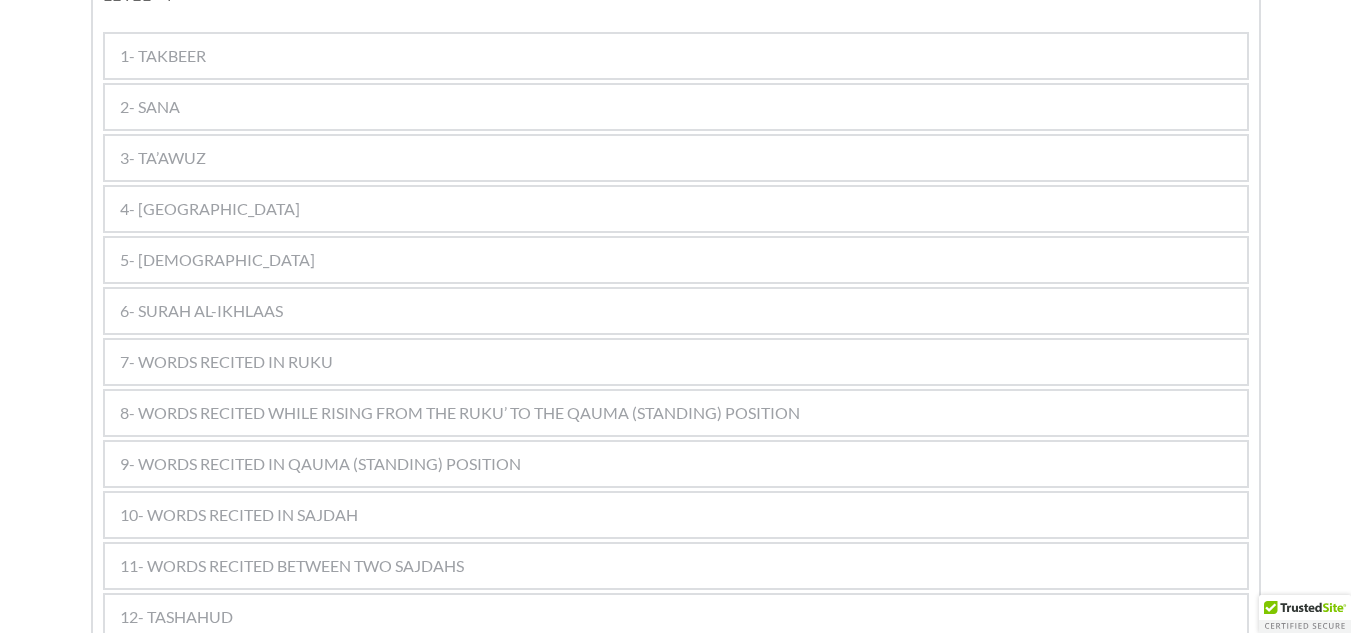 click on "4- [GEOGRAPHIC_DATA]" at bounding box center (676, 209) 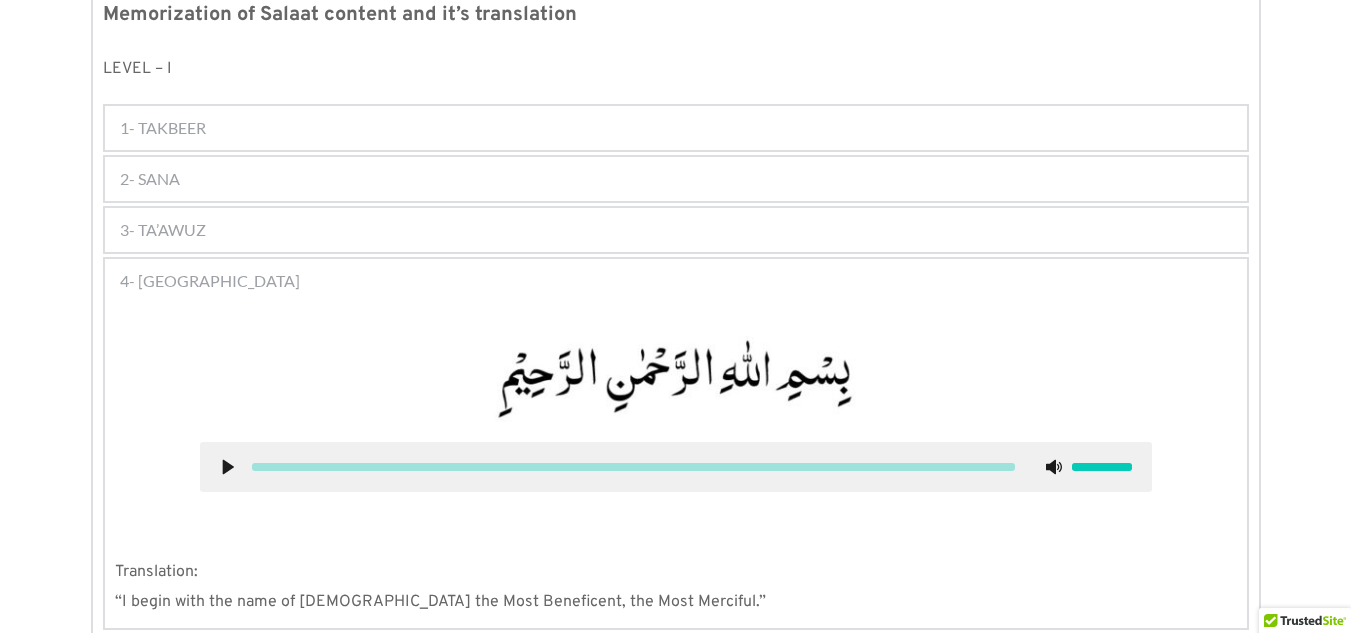 scroll, scrollTop: 1083, scrollLeft: 0, axis: vertical 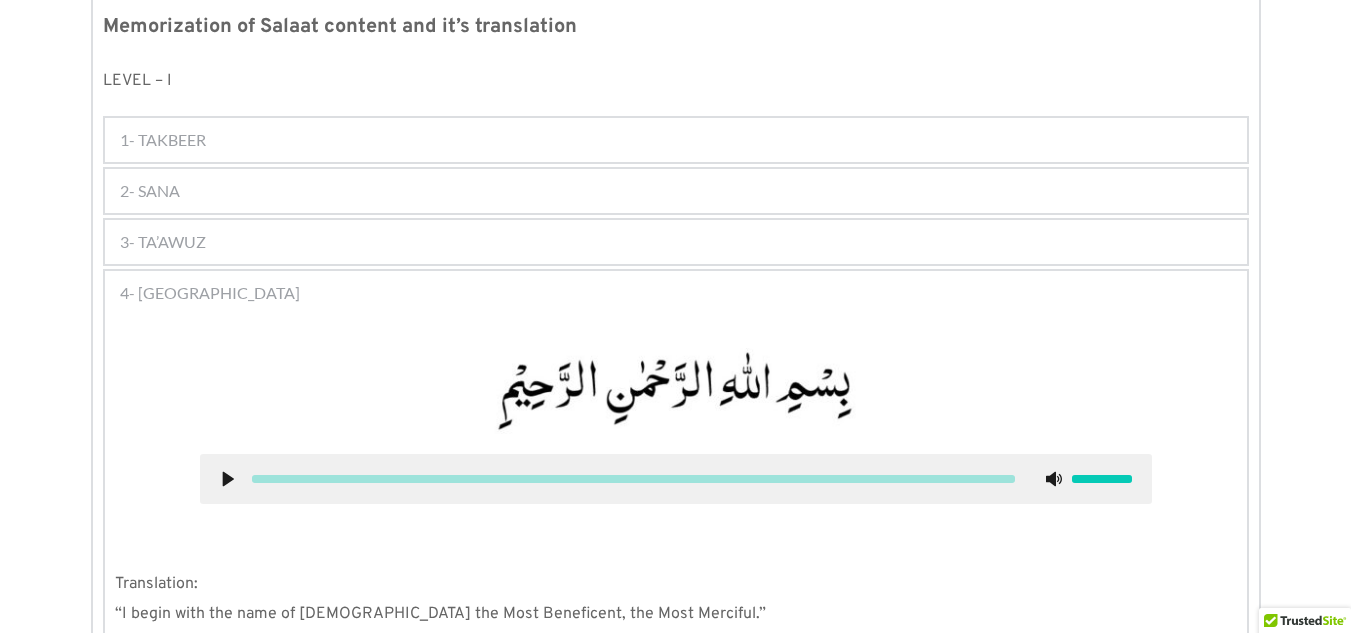 click on "1- TAKBEER" at bounding box center (676, 140) 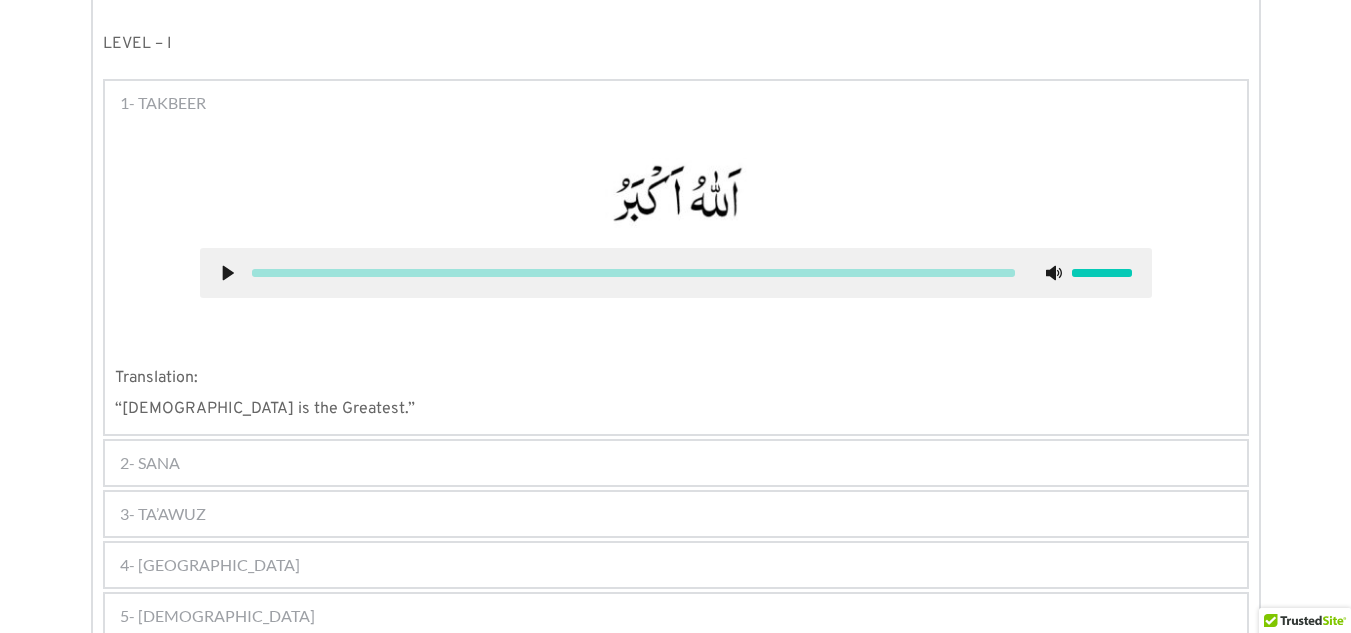 scroll, scrollTop: 1117, scrollLeft: 0, axis: vertical 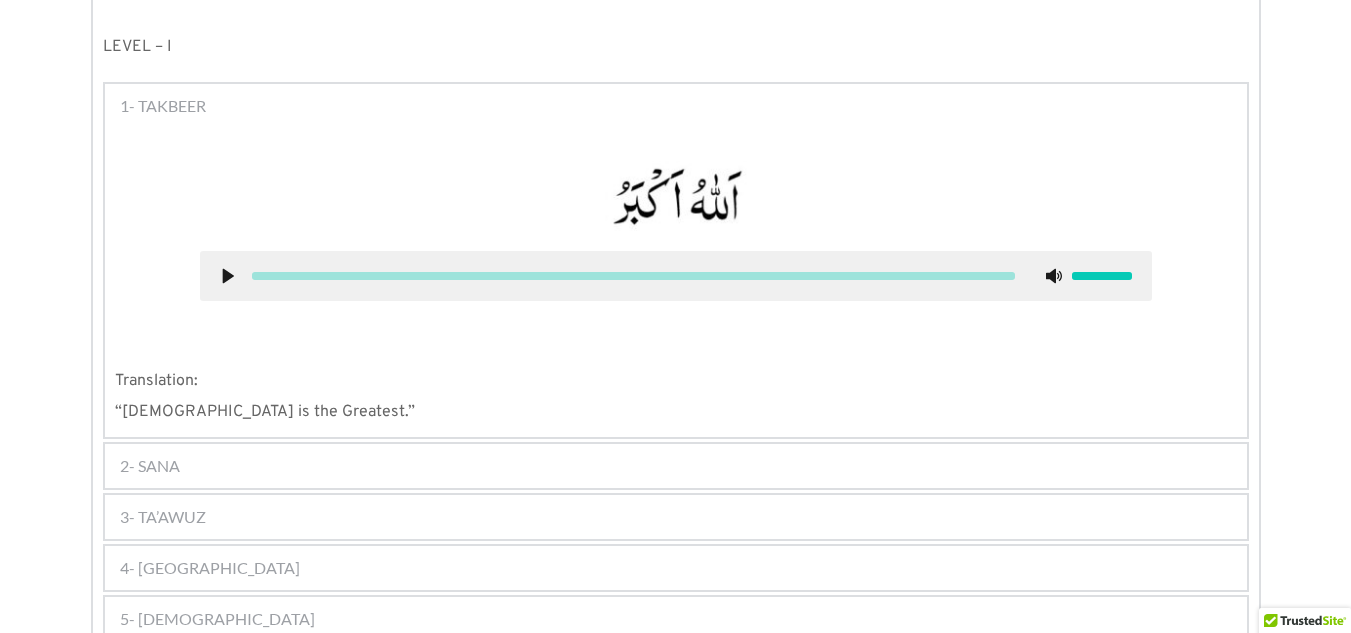 click on "2- SANA" at bounding box center (676, 466) 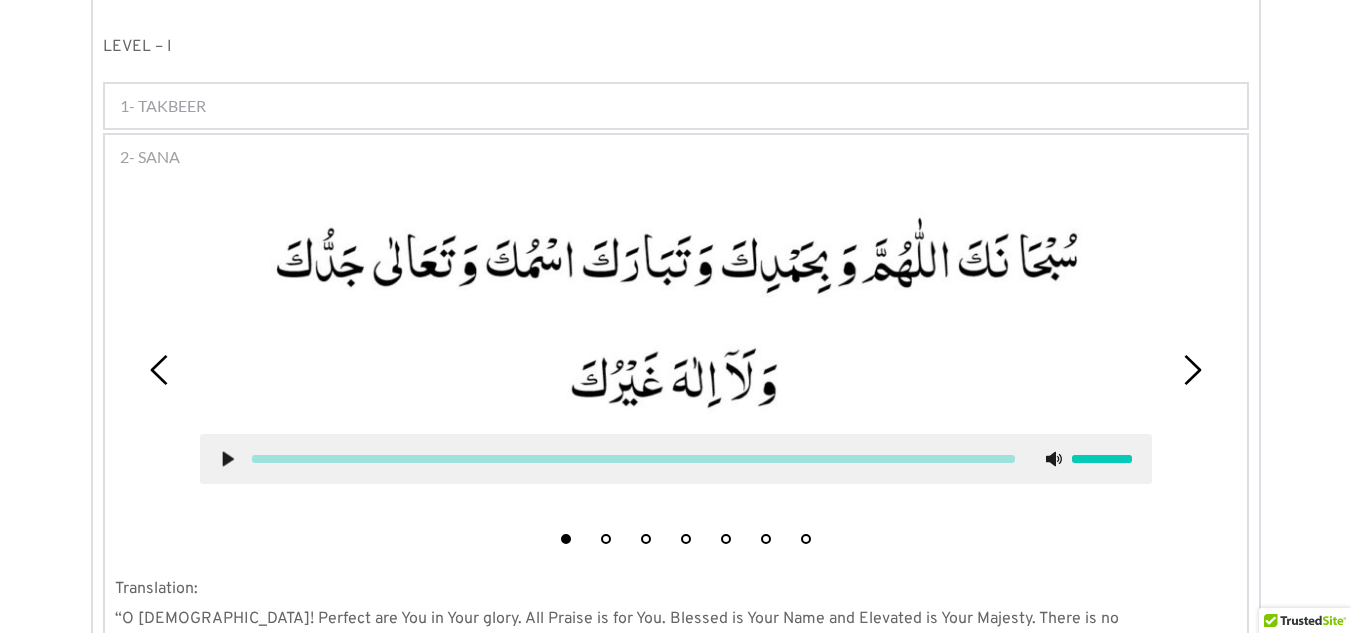 click 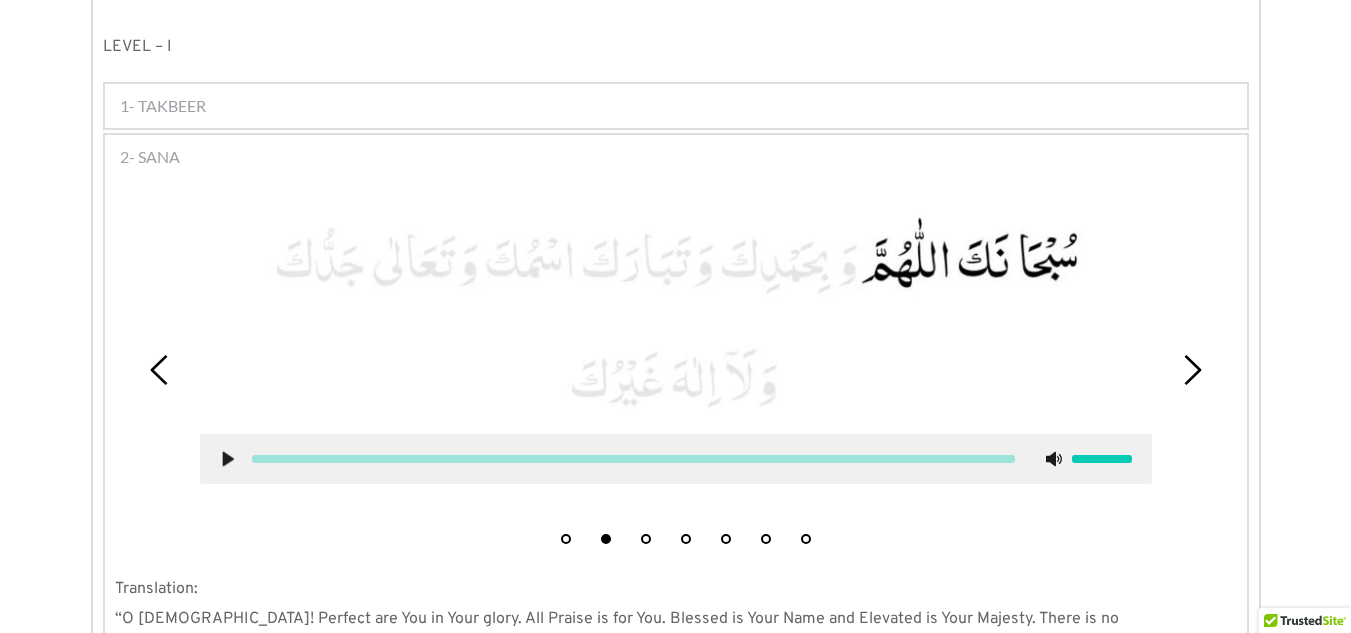 click 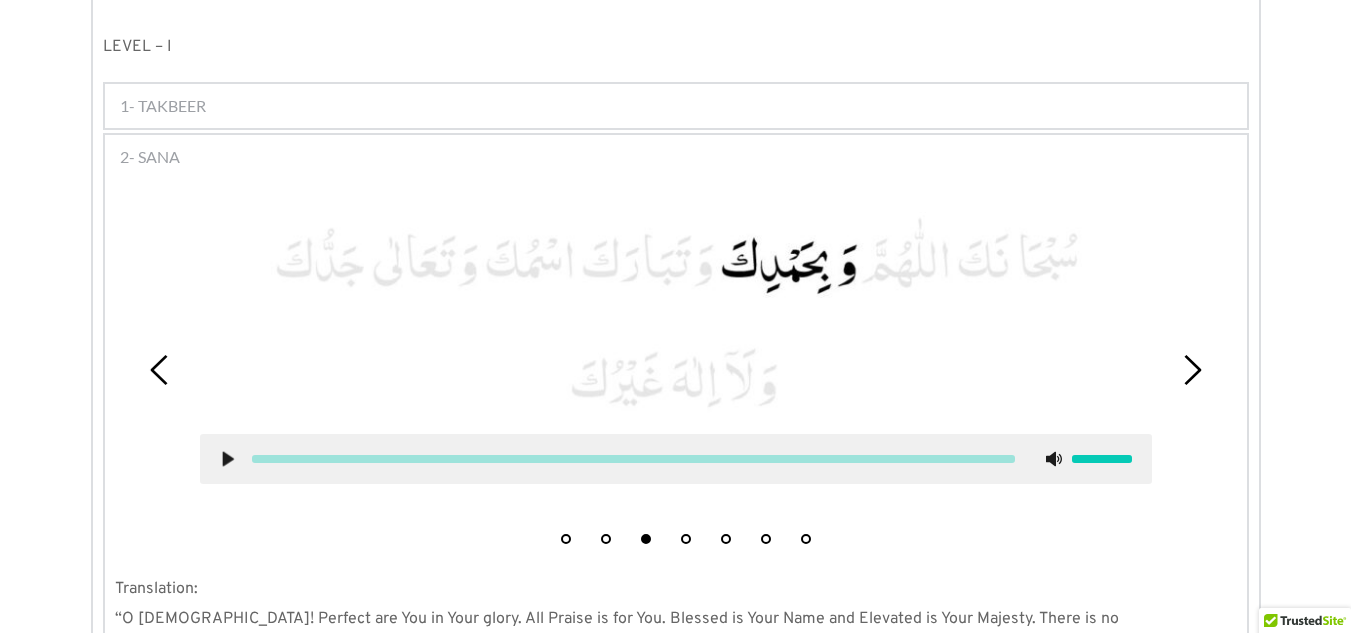 click 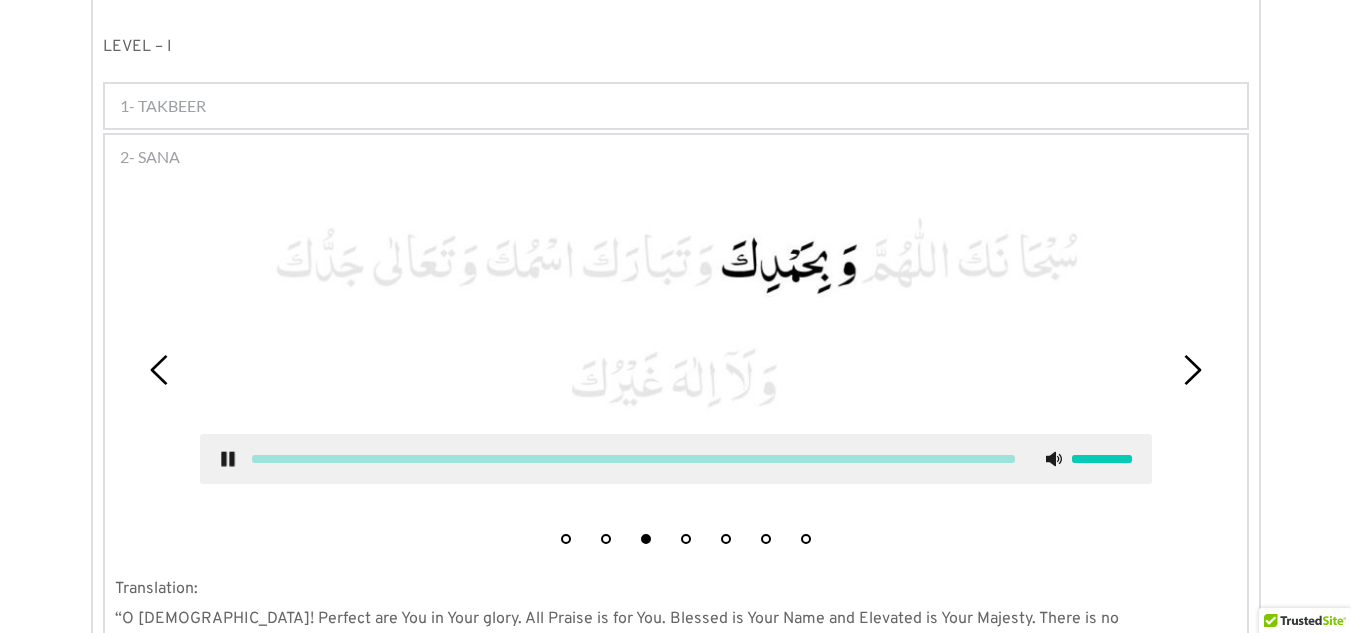 click 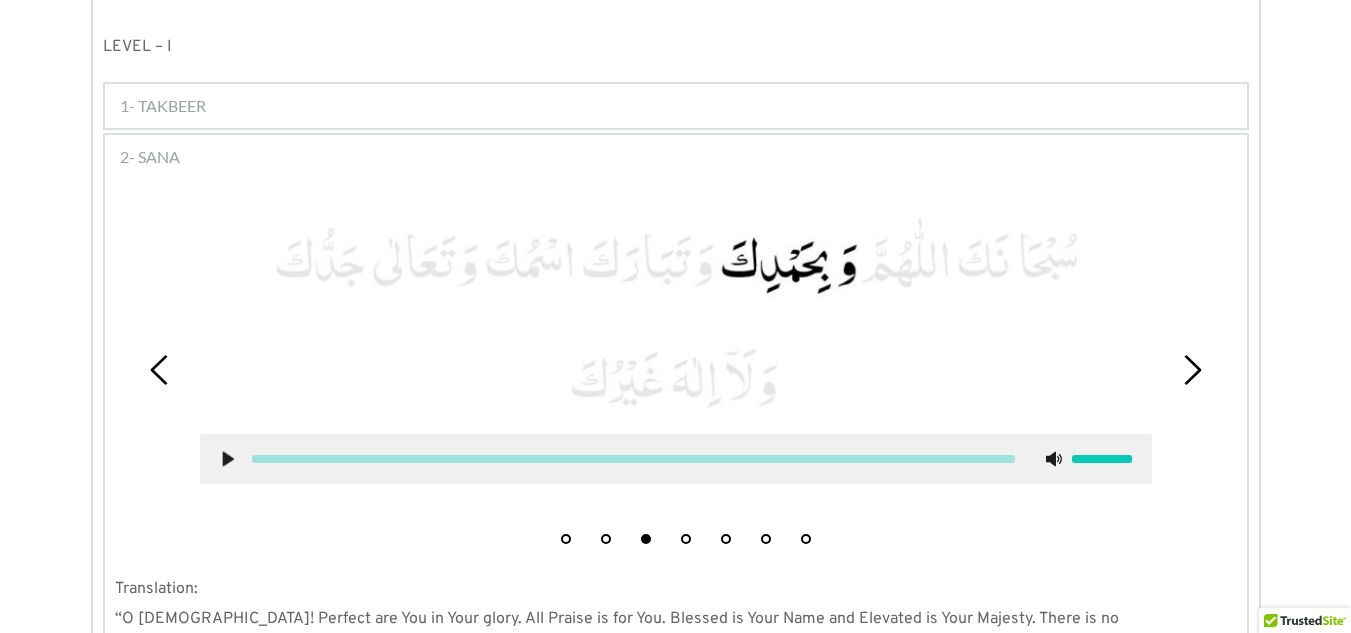 click 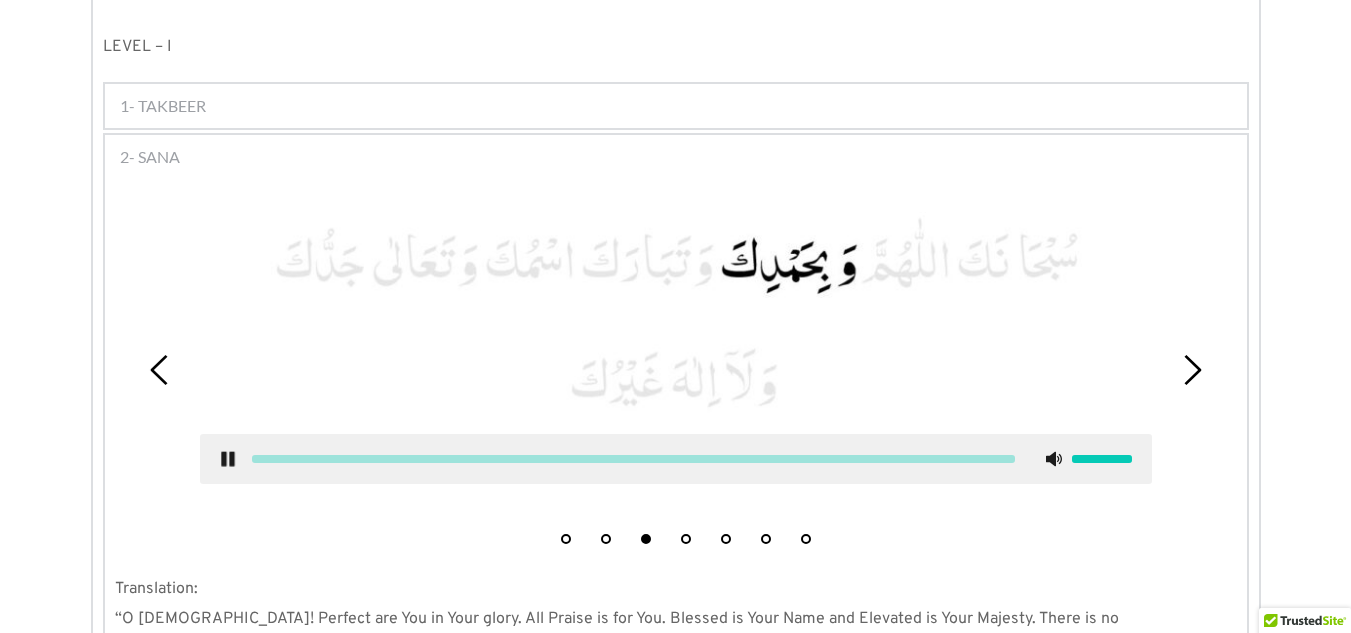 click 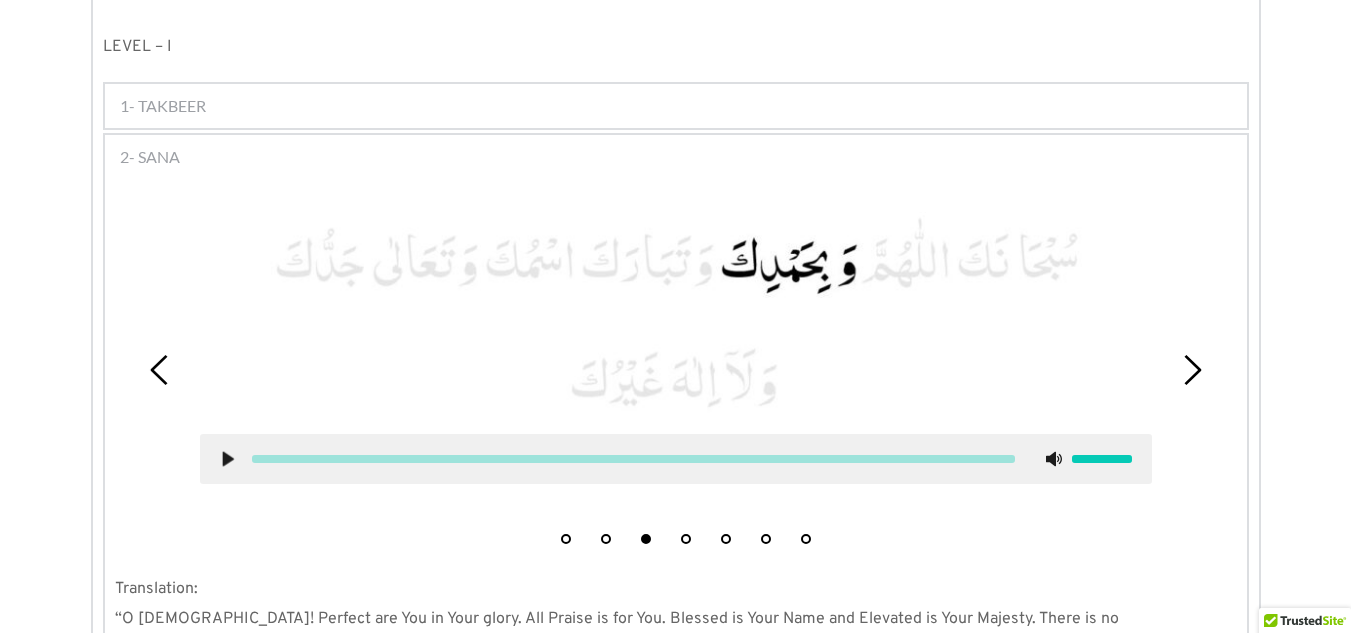 click 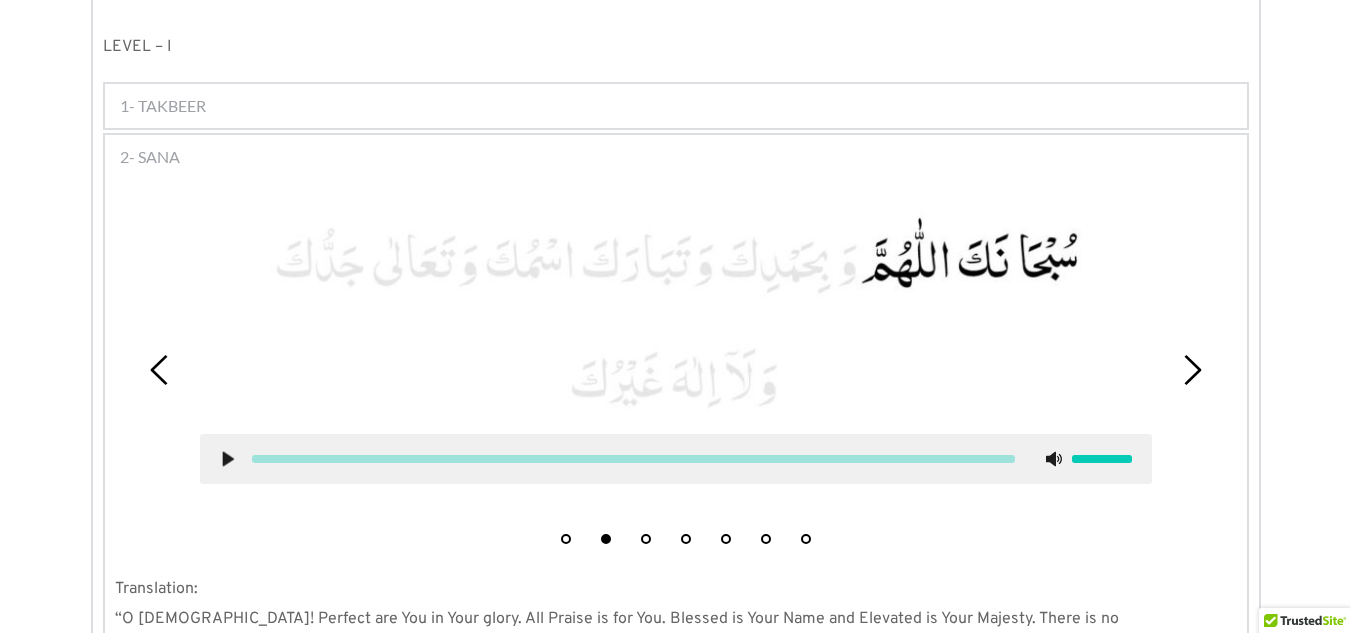 click 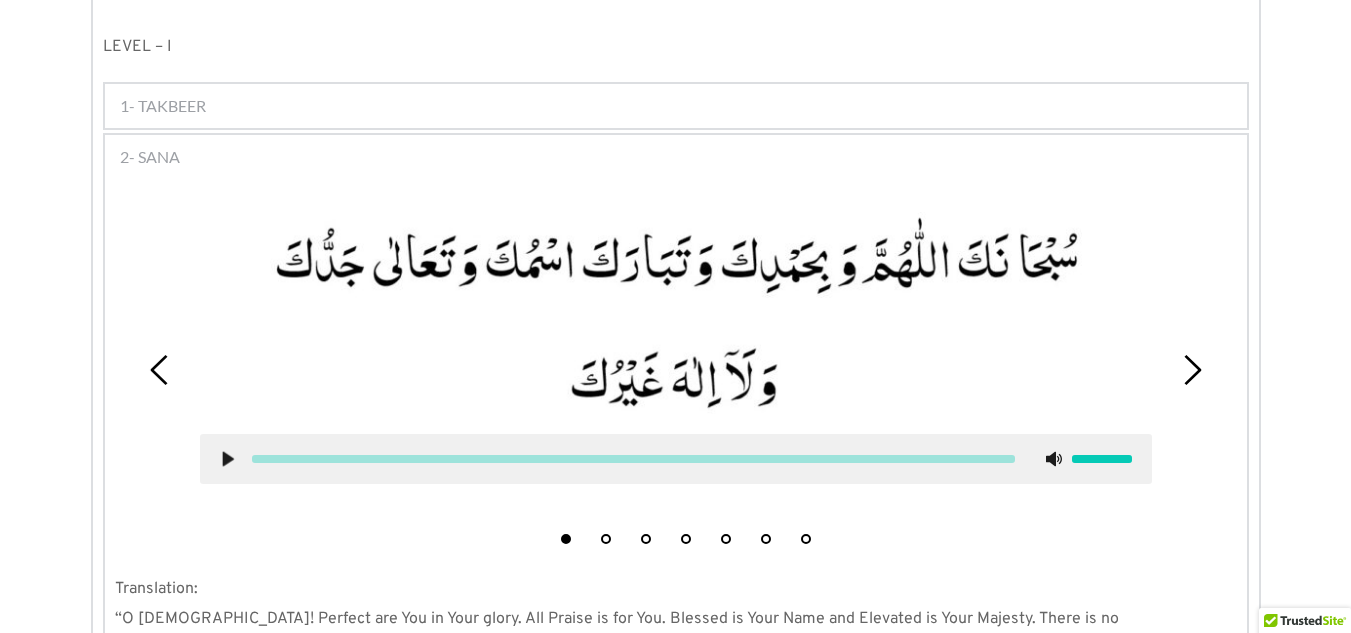click 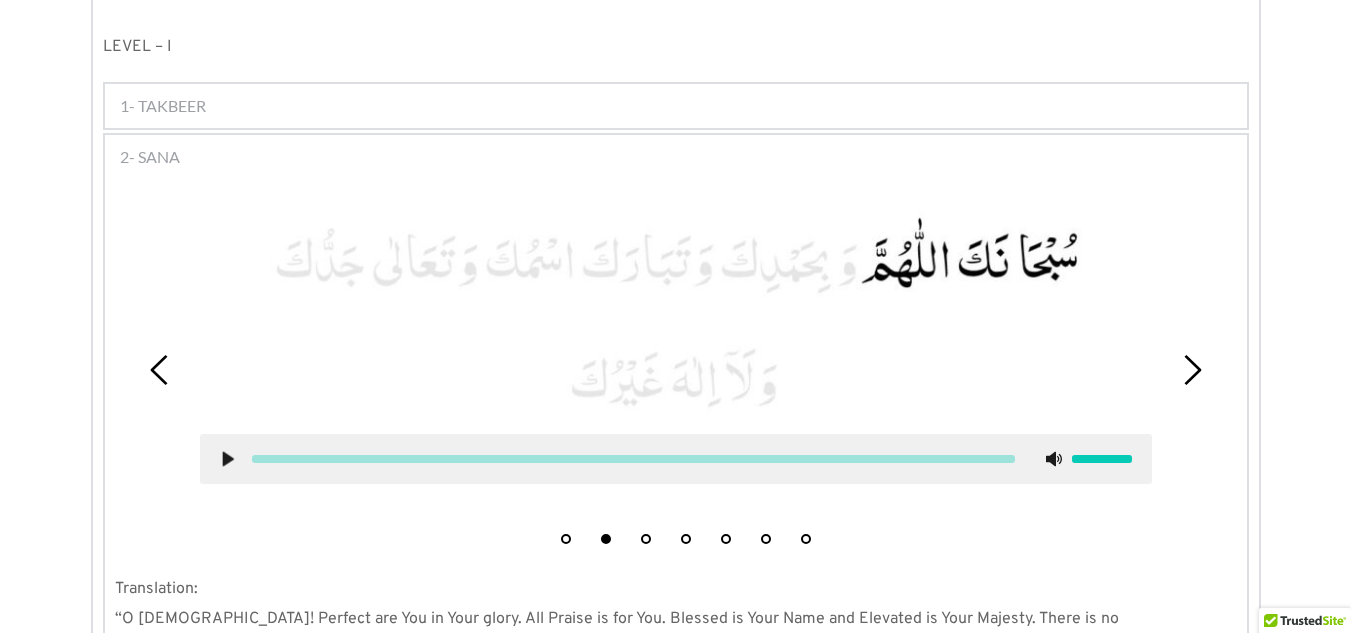 click 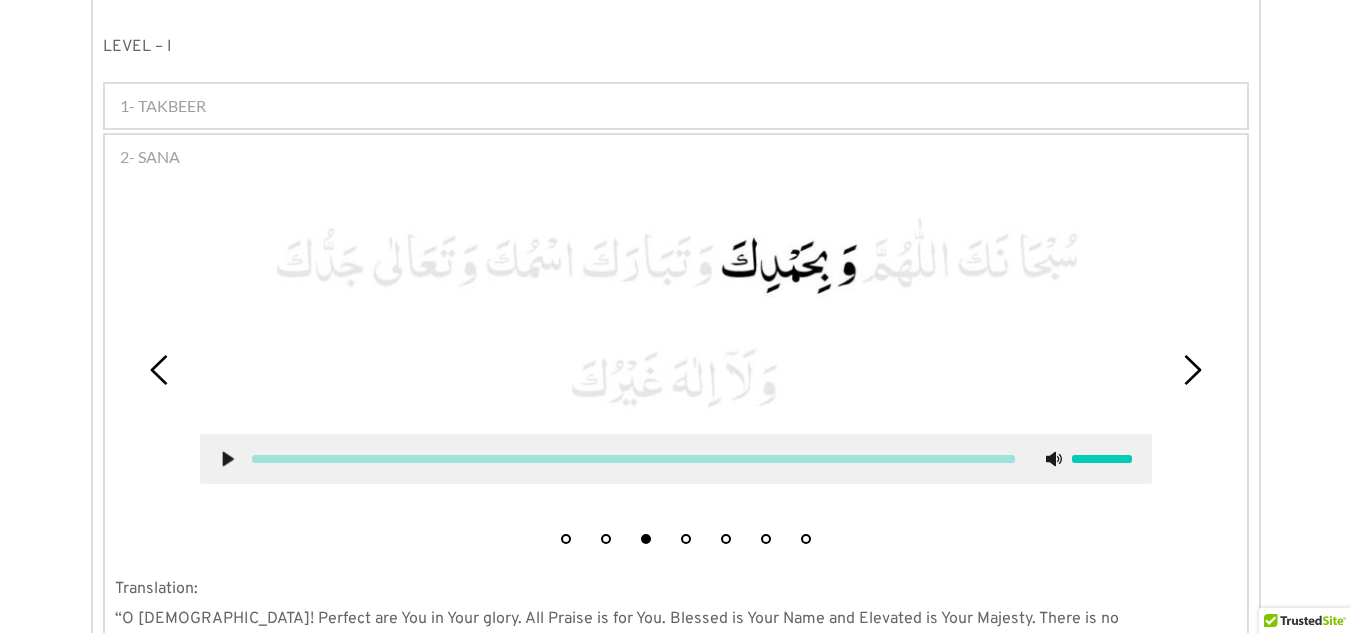 click 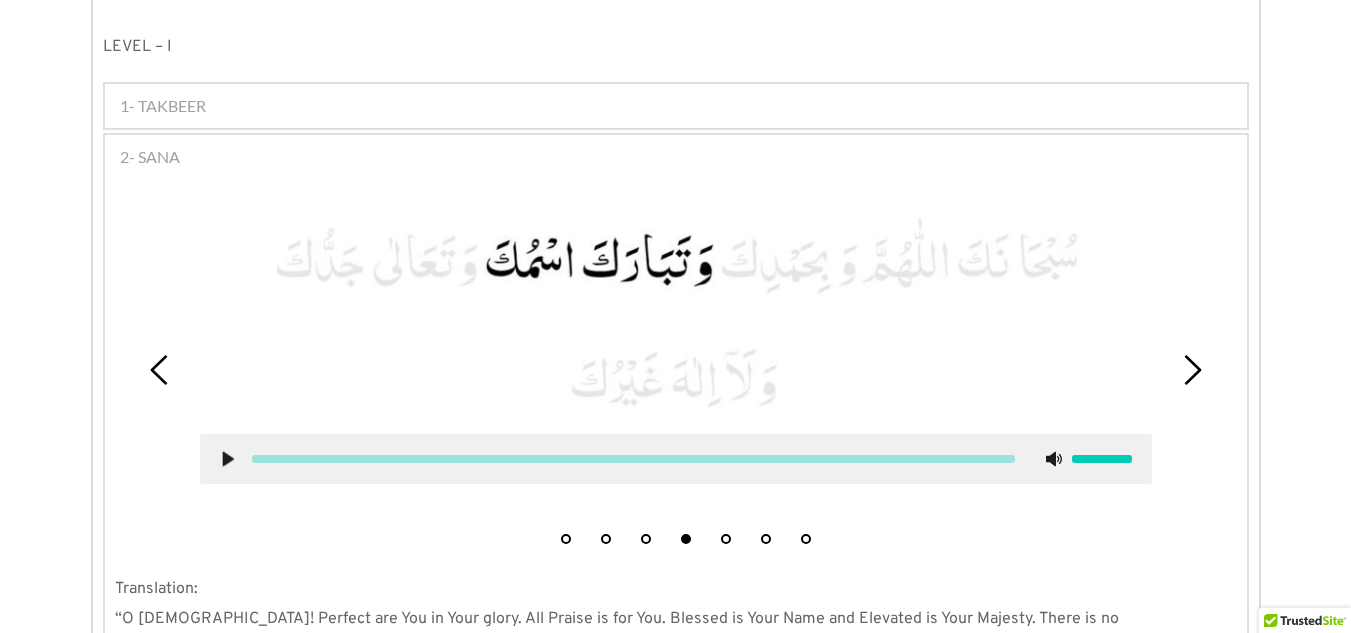 click 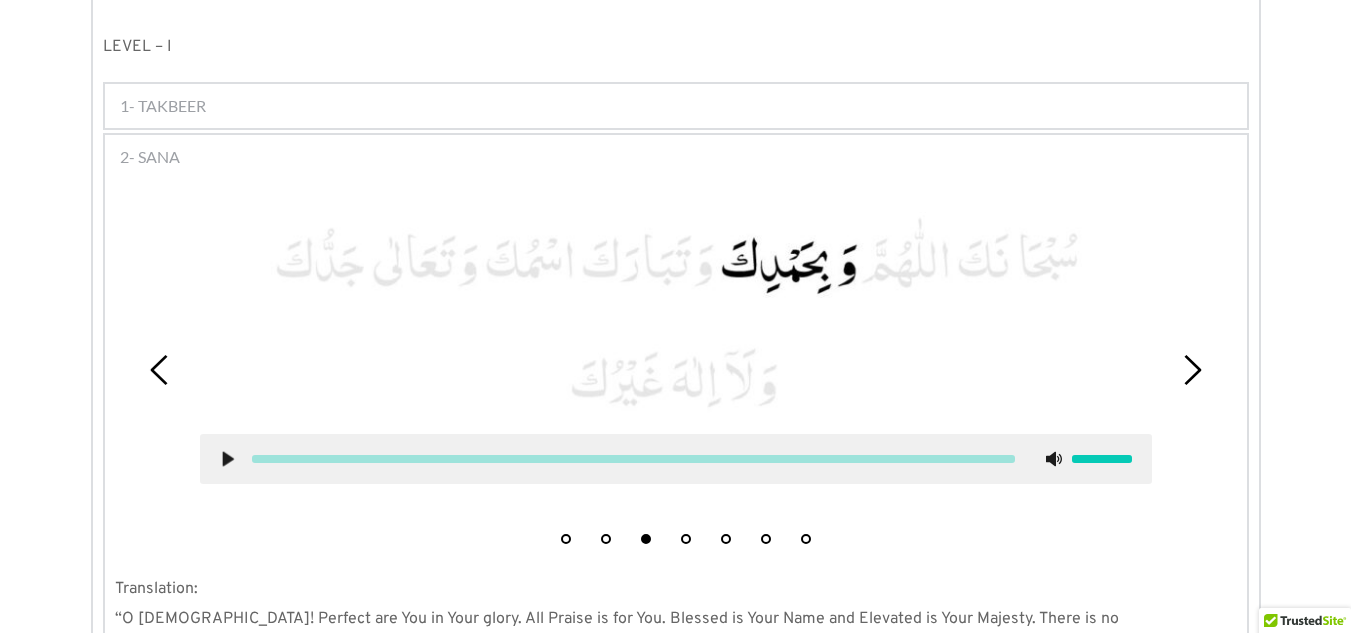 click 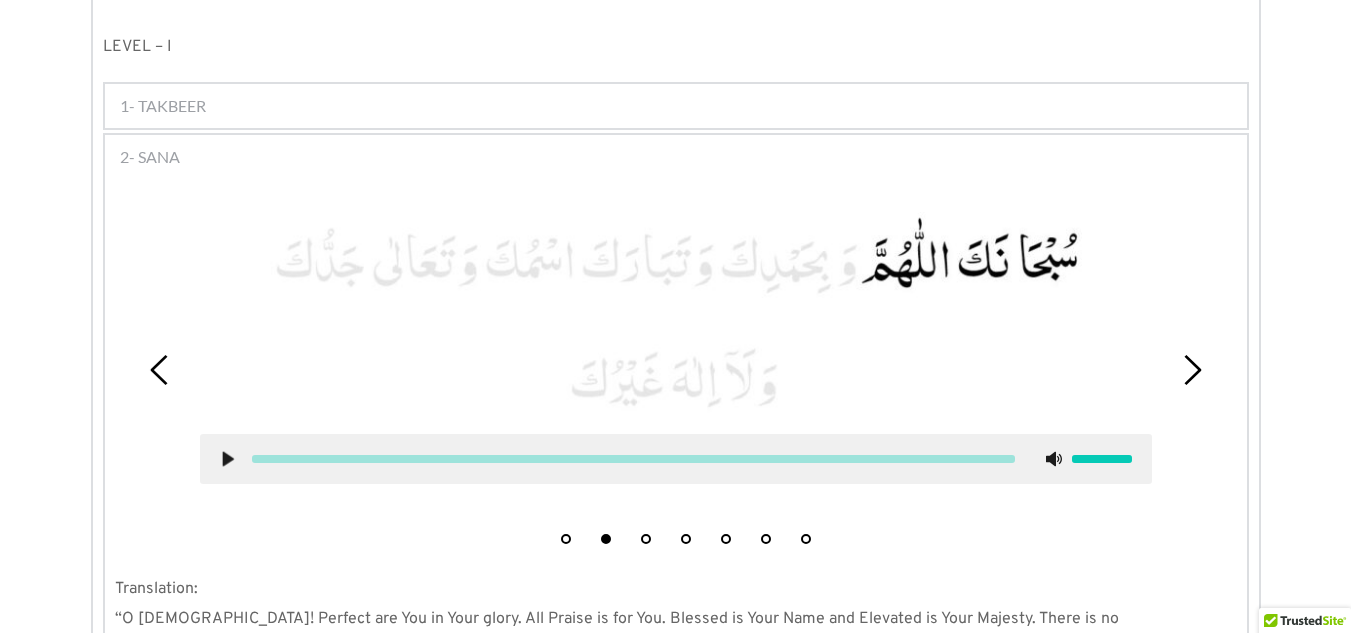 click 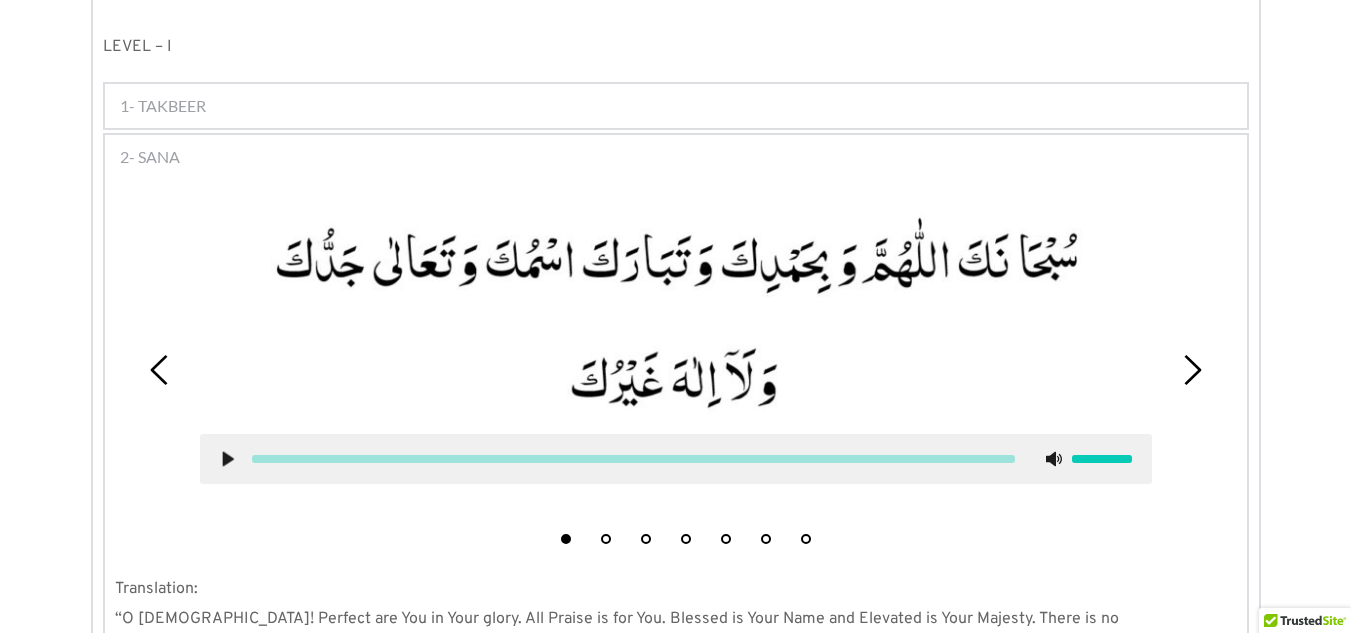 click 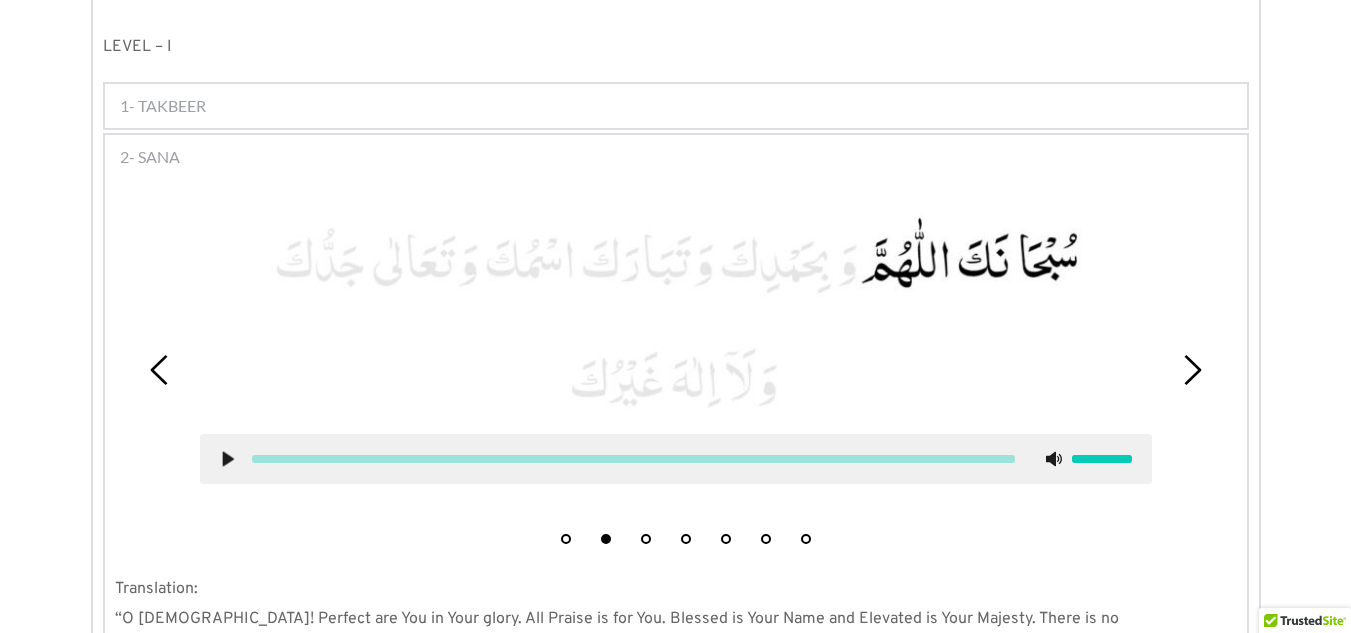 click 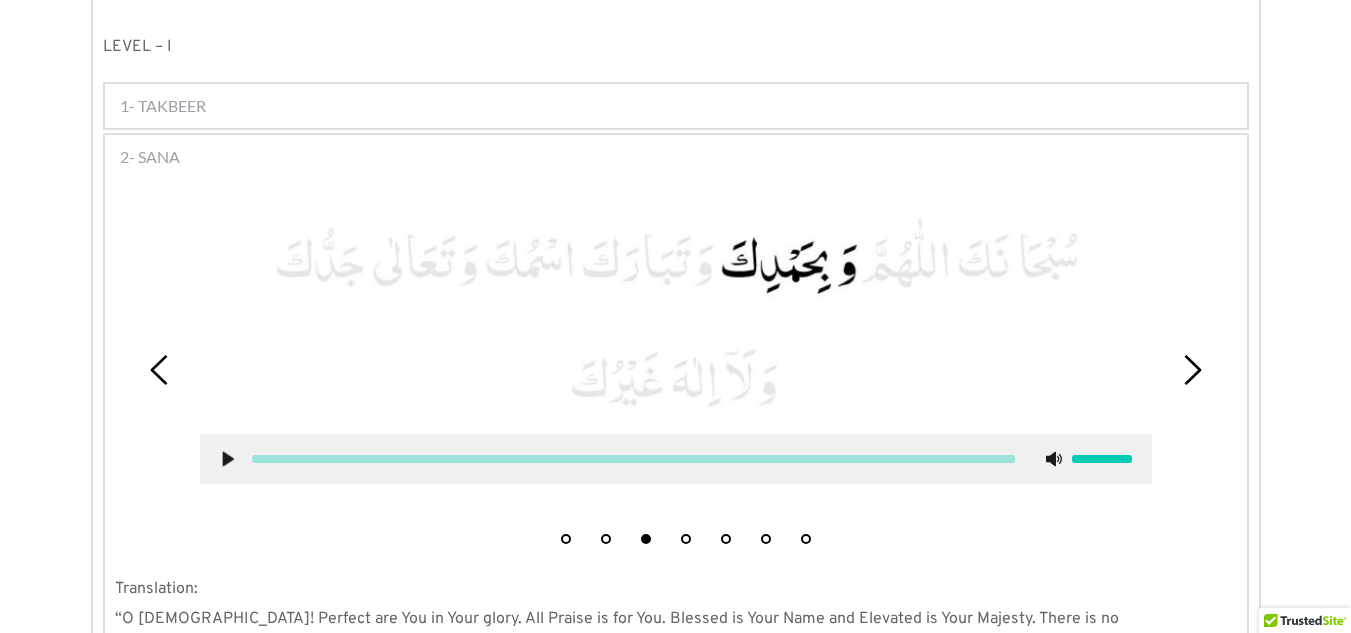 click 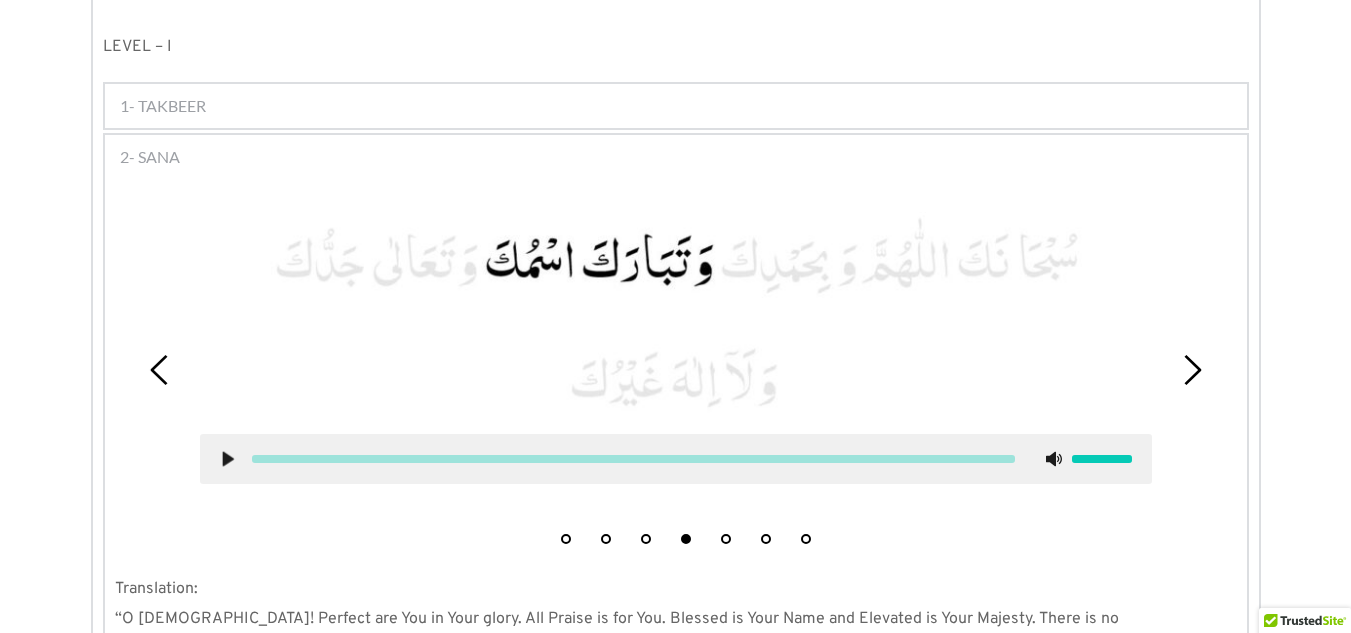 click 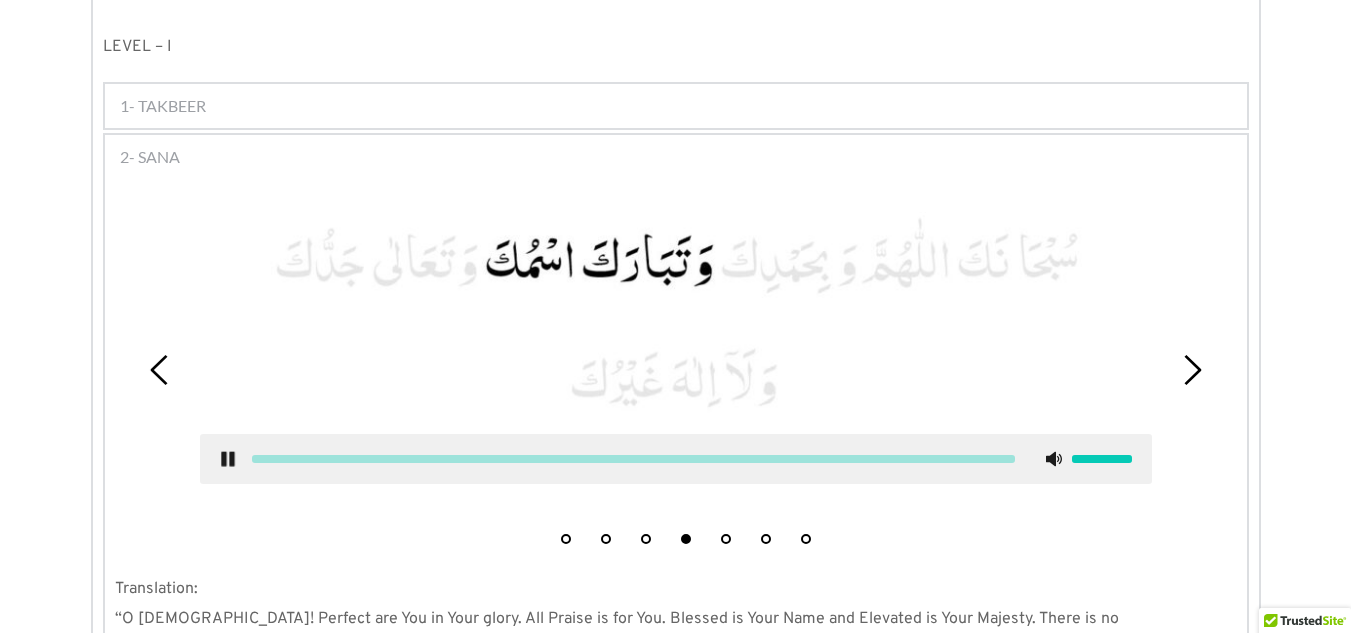 click 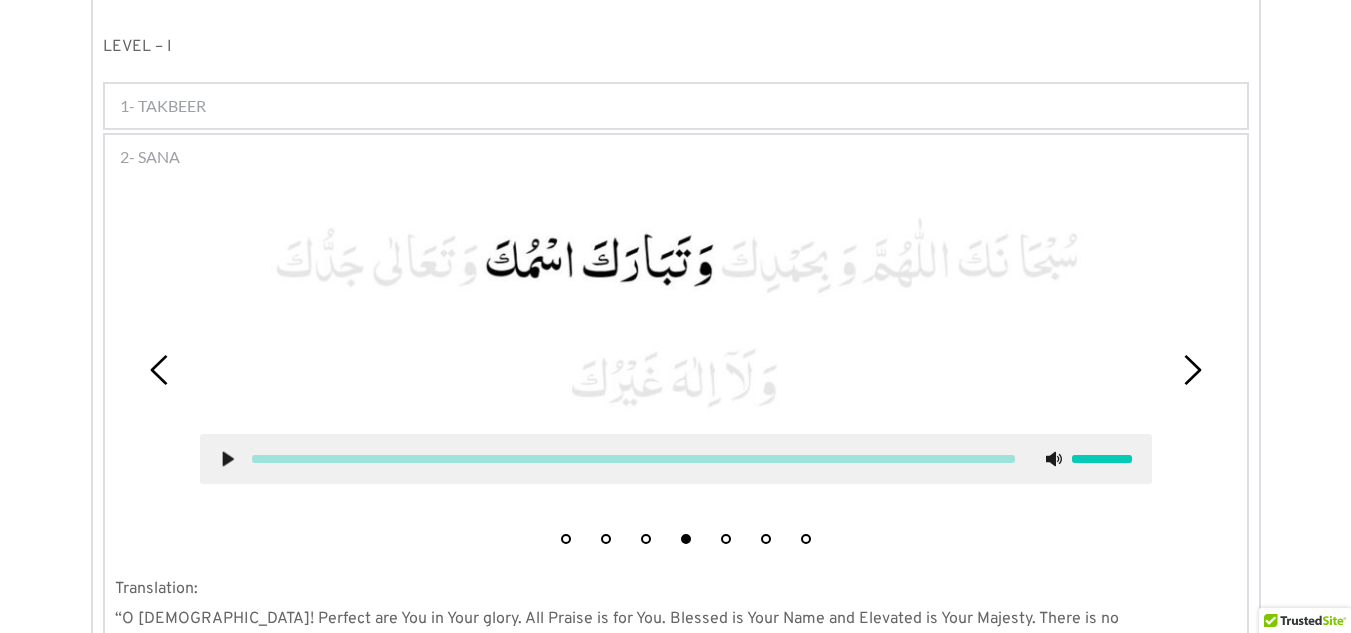 click 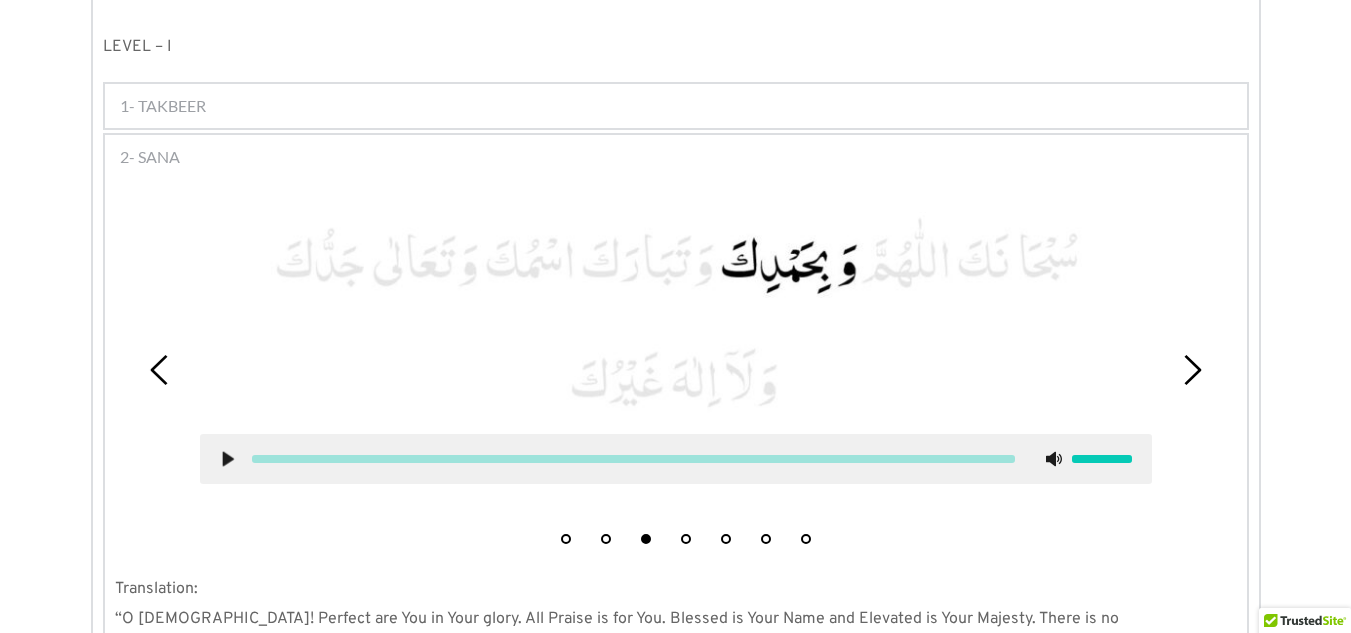 click 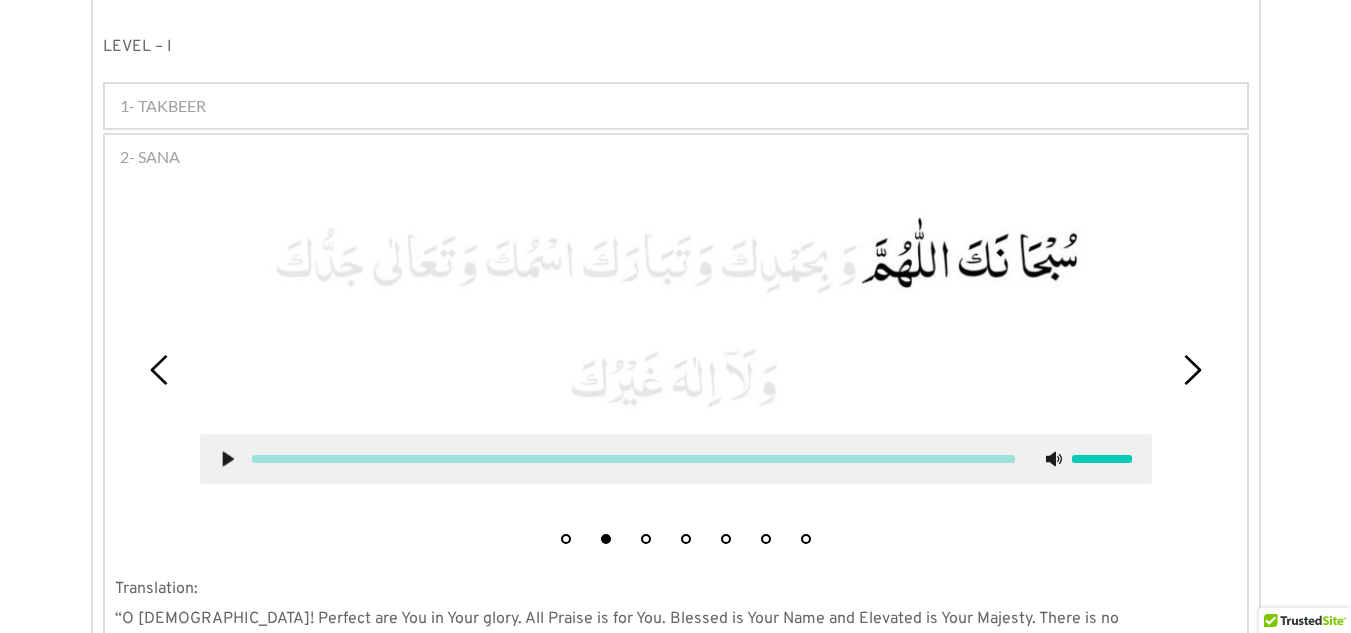 click 